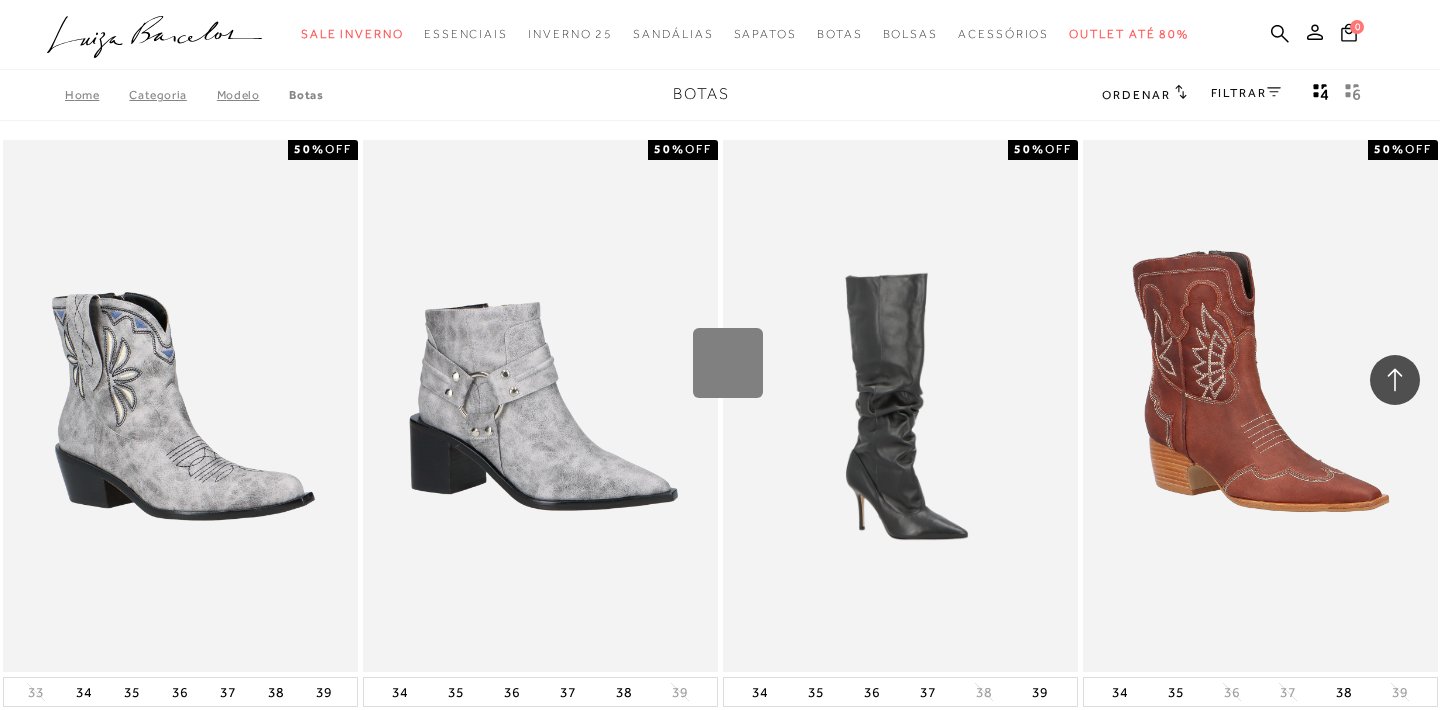 scroll, scrollTop: 3863, scrollLeft: 0, axis: vertical 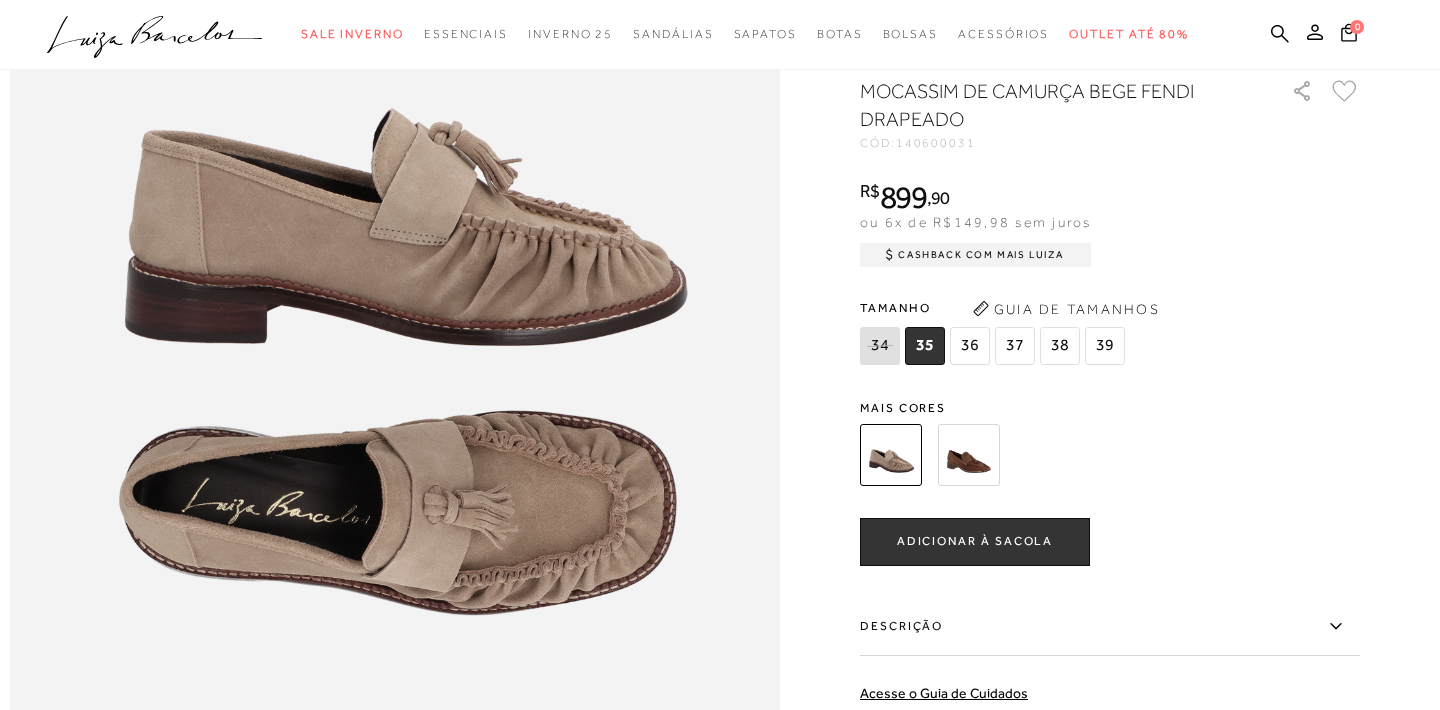 click at bounding box center (969, 454) 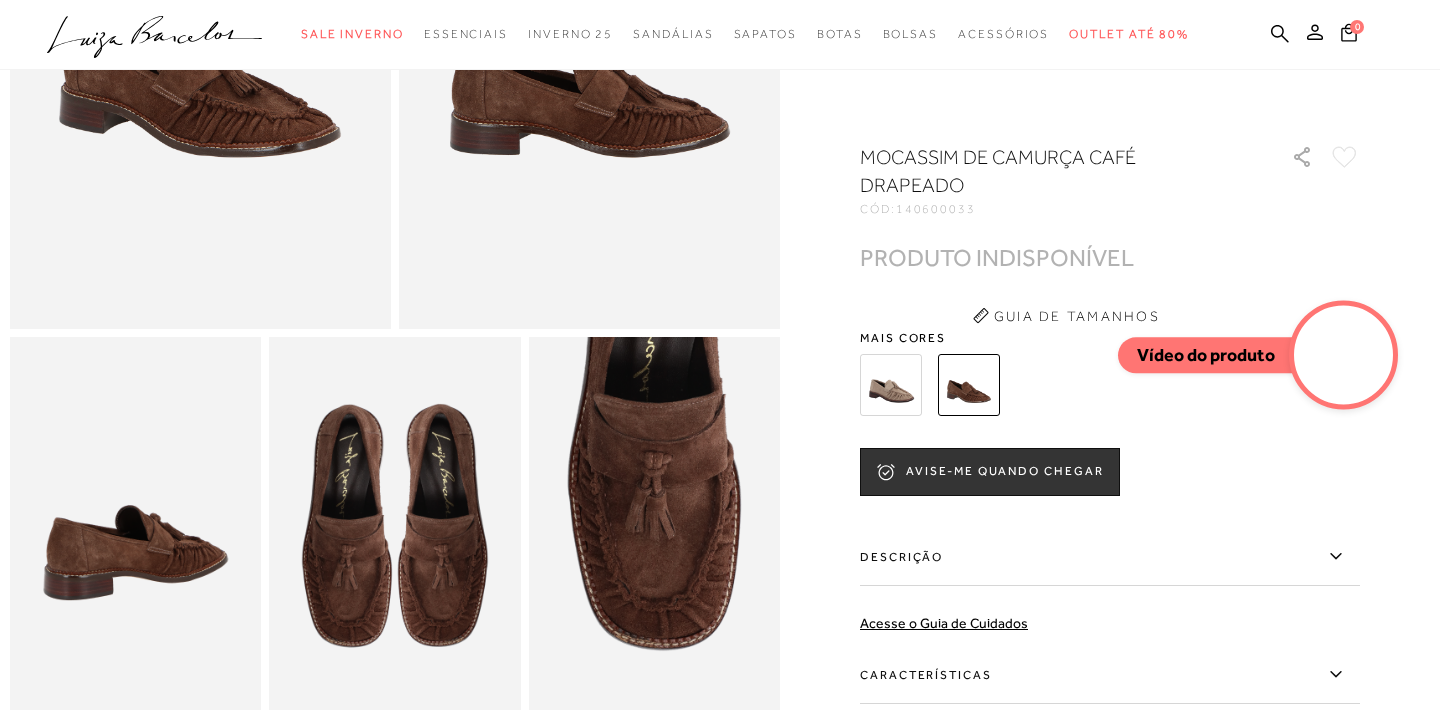 scroll, scrollTop: 0, scrollLeft: 0, axis: both 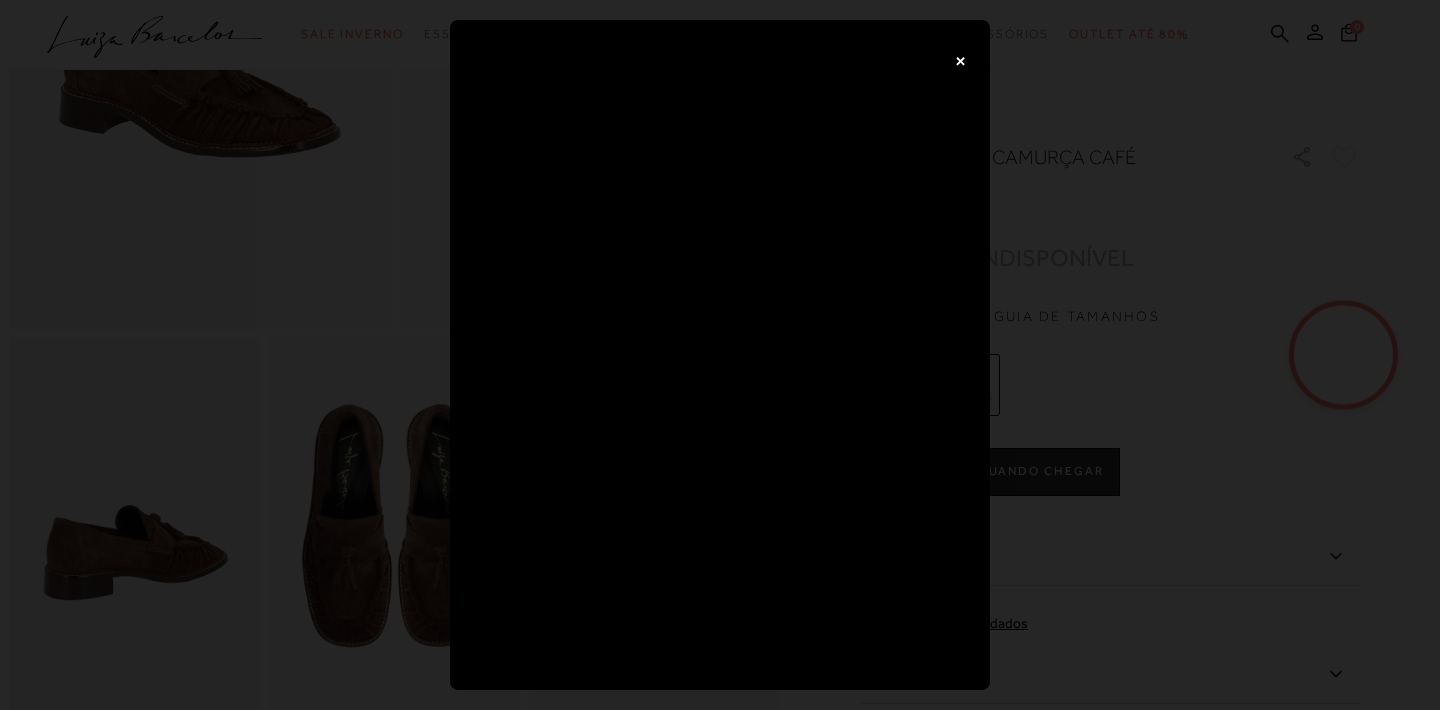 click on "×" at bounding box center [960, 60] 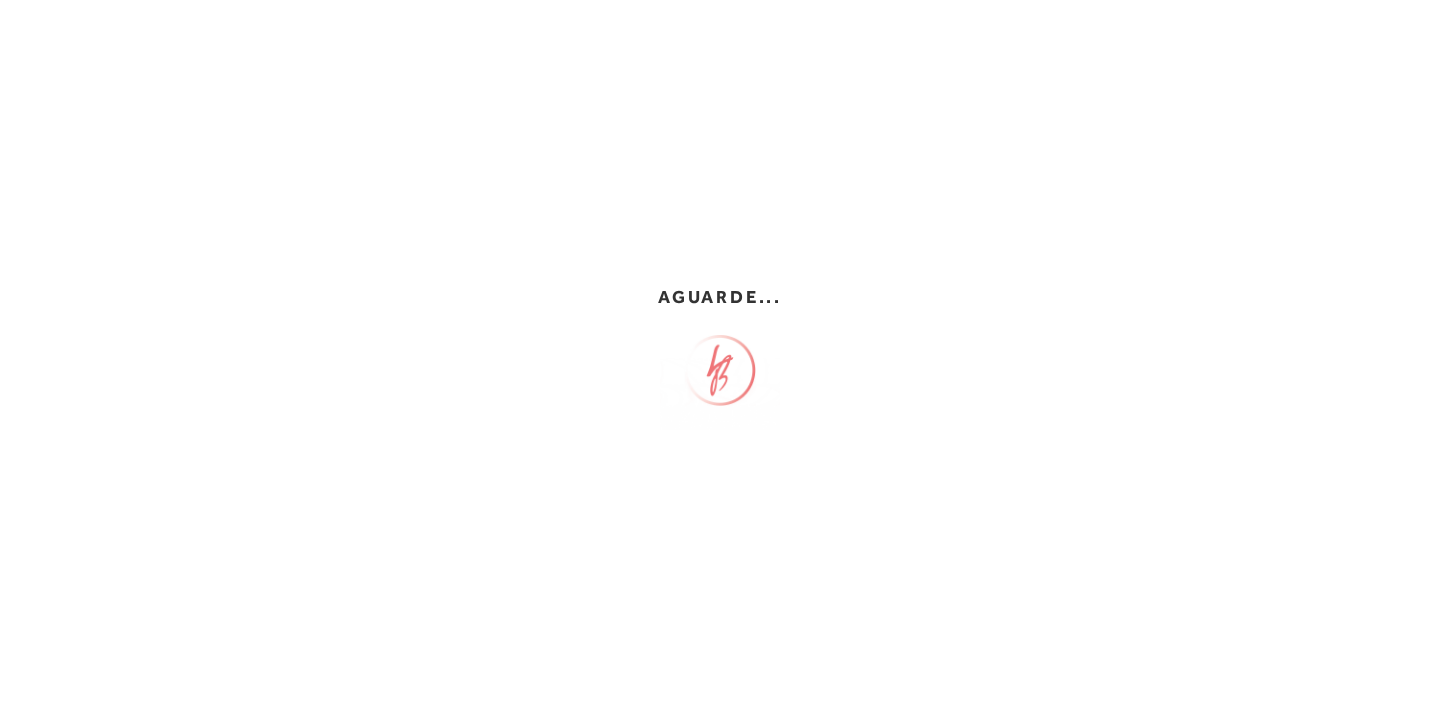 scroll, scrollTop: 0, scrollLeft: 0, axis: both 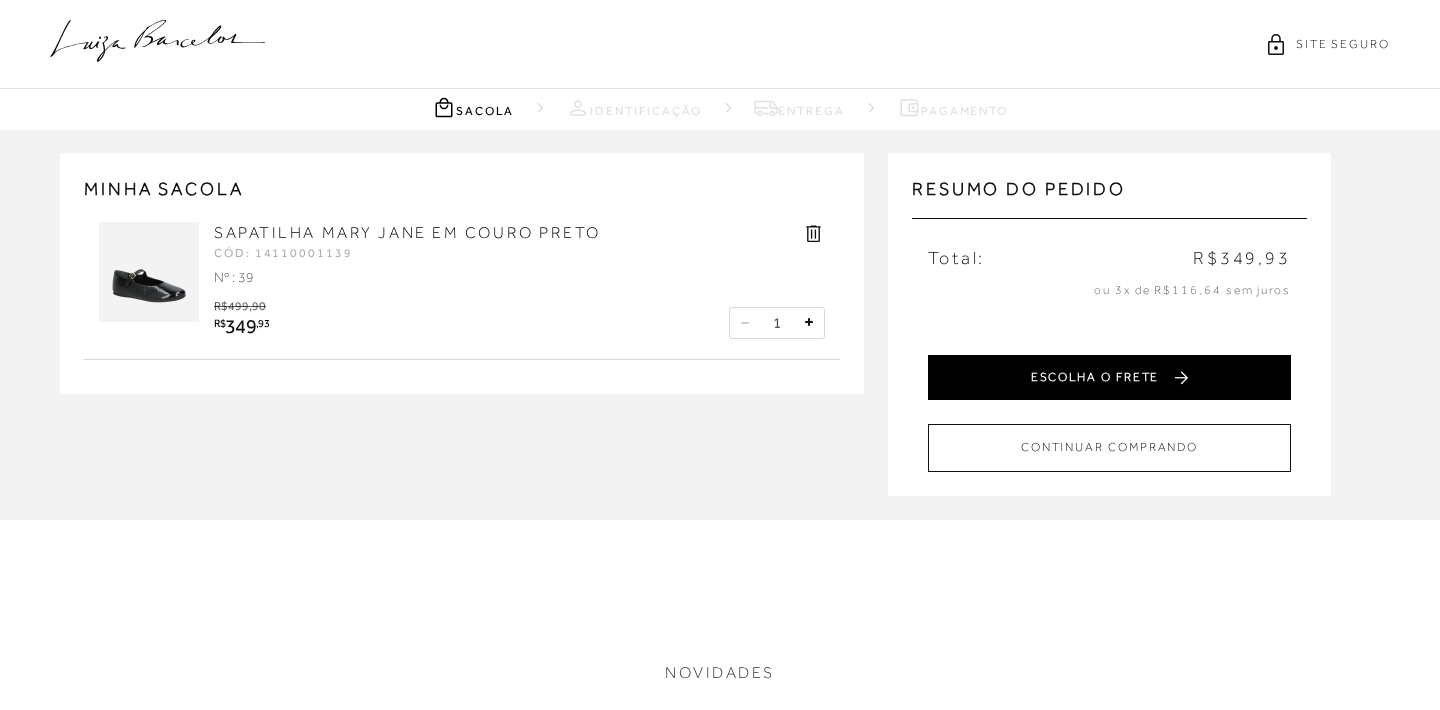 click on "ESCOLHA O FRETE" at bounding box center [1109, 377] 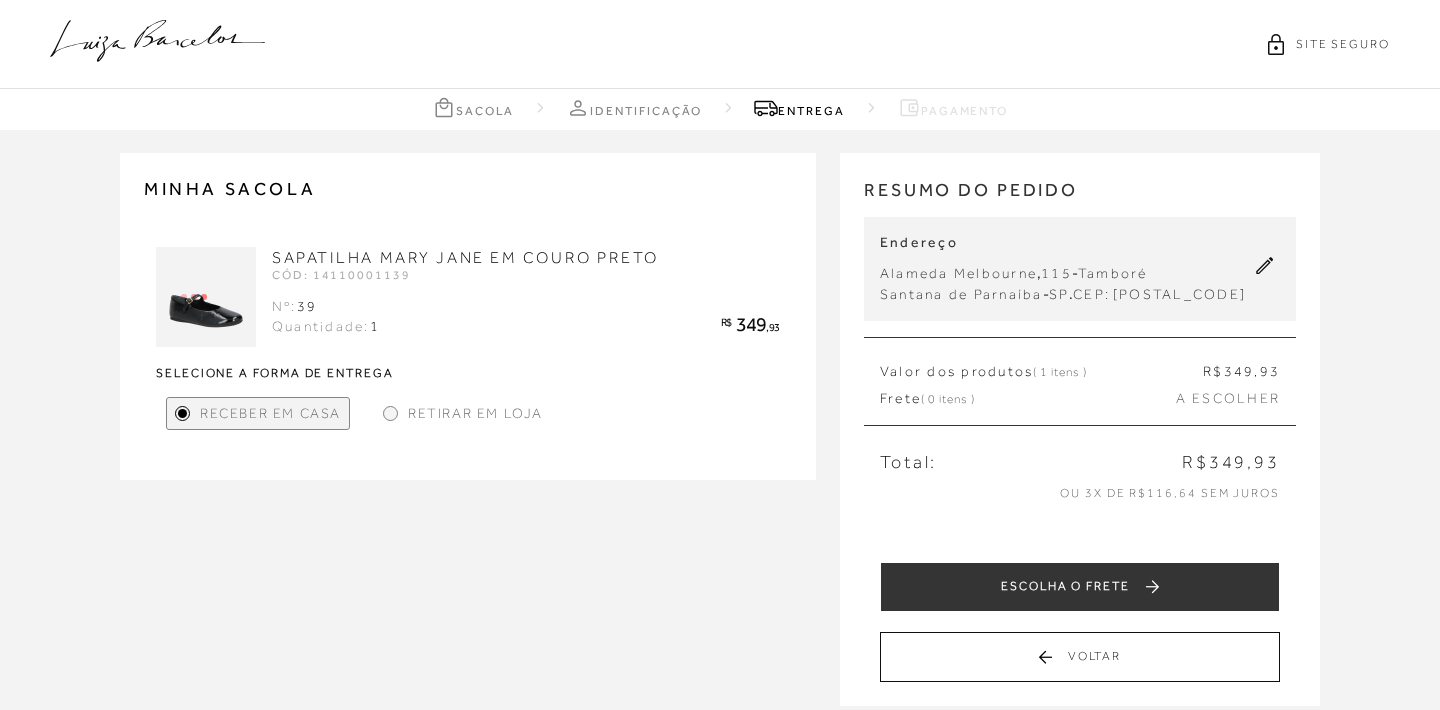 click at bounding box center [390, 413] 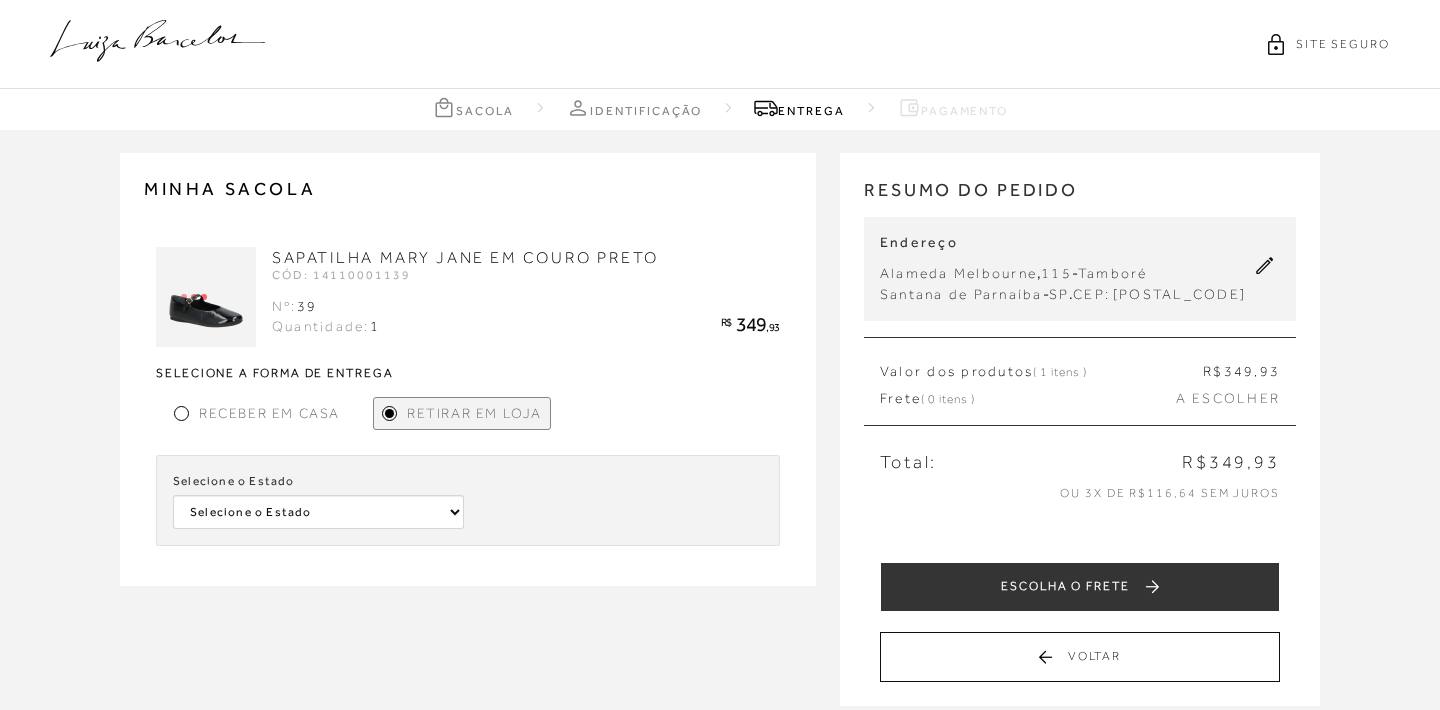 click at bounding box center [181, 413] 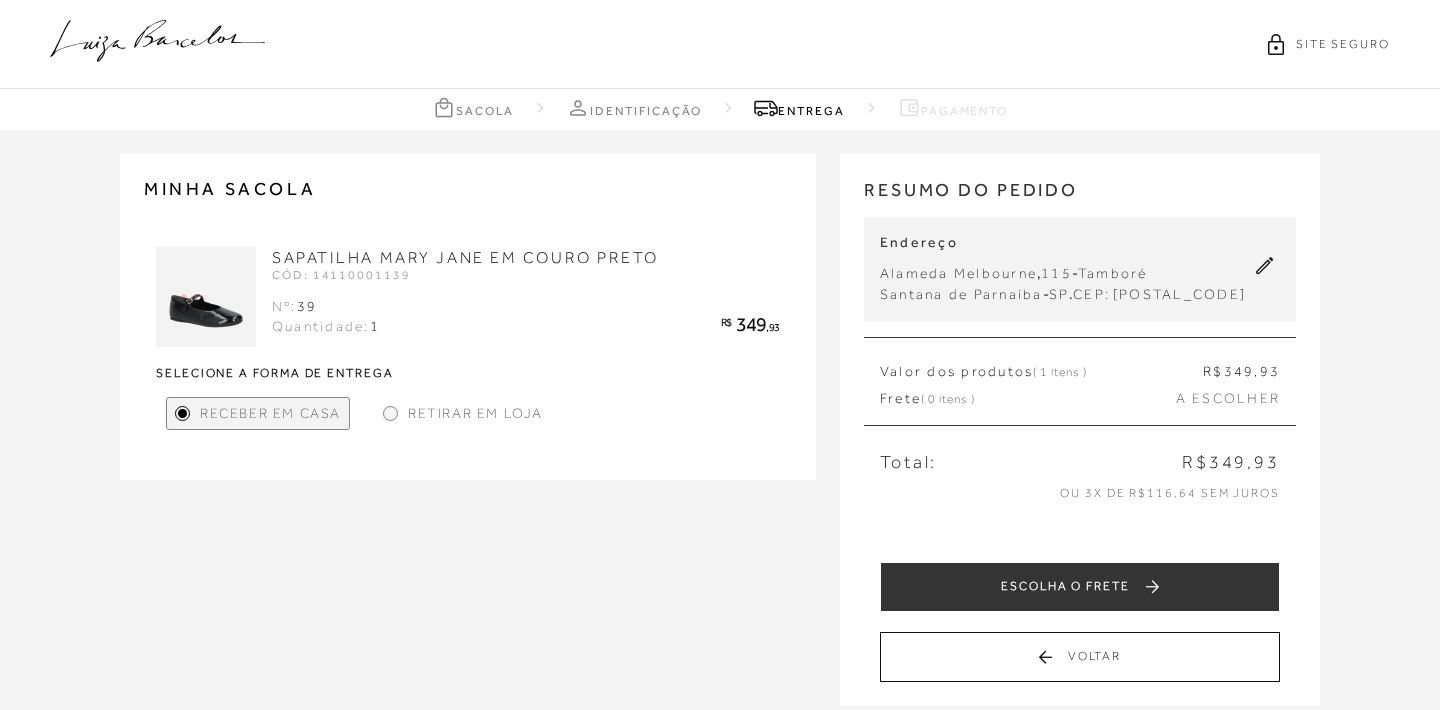 click on "Frete   ( 0 itens )
A ESCOLHER" at bounding box center [1080, 399] 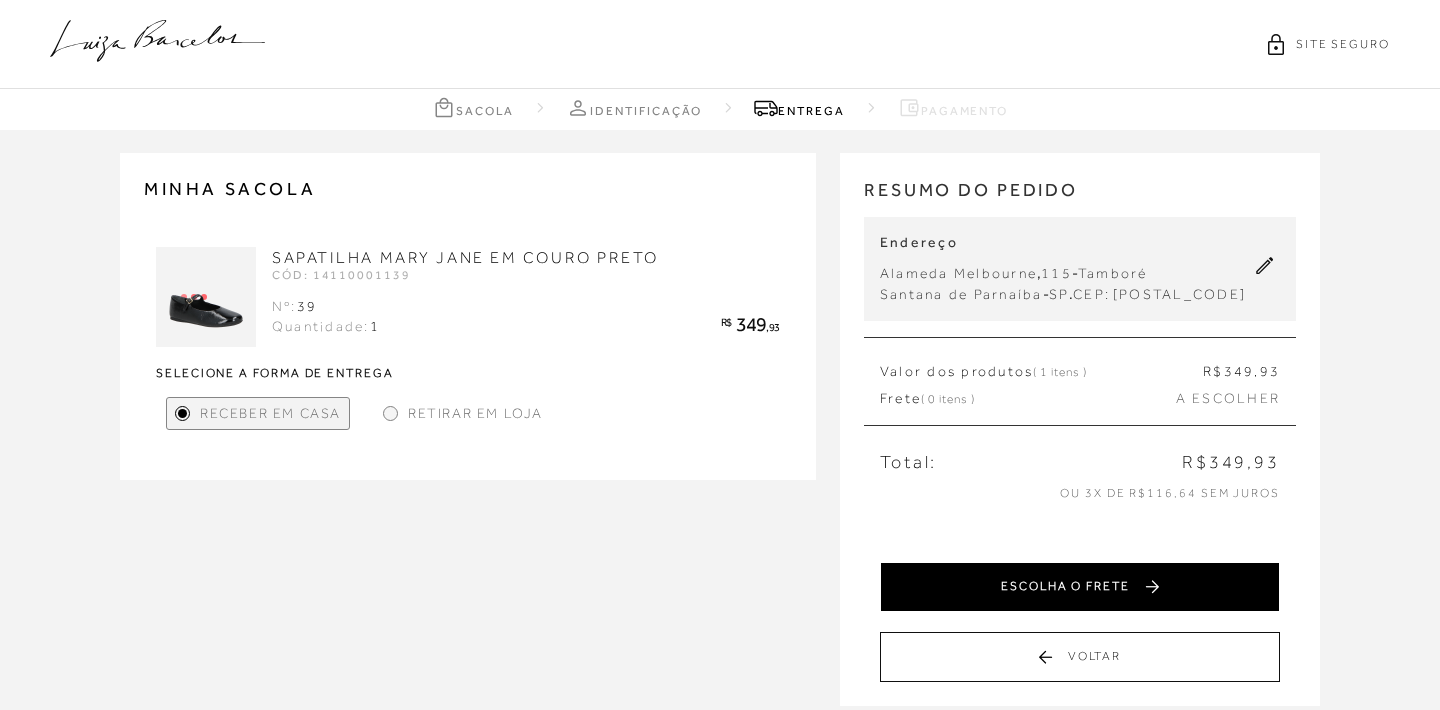 click on "ESCOLHA O FRETE" at bounding box center (1080, 587) 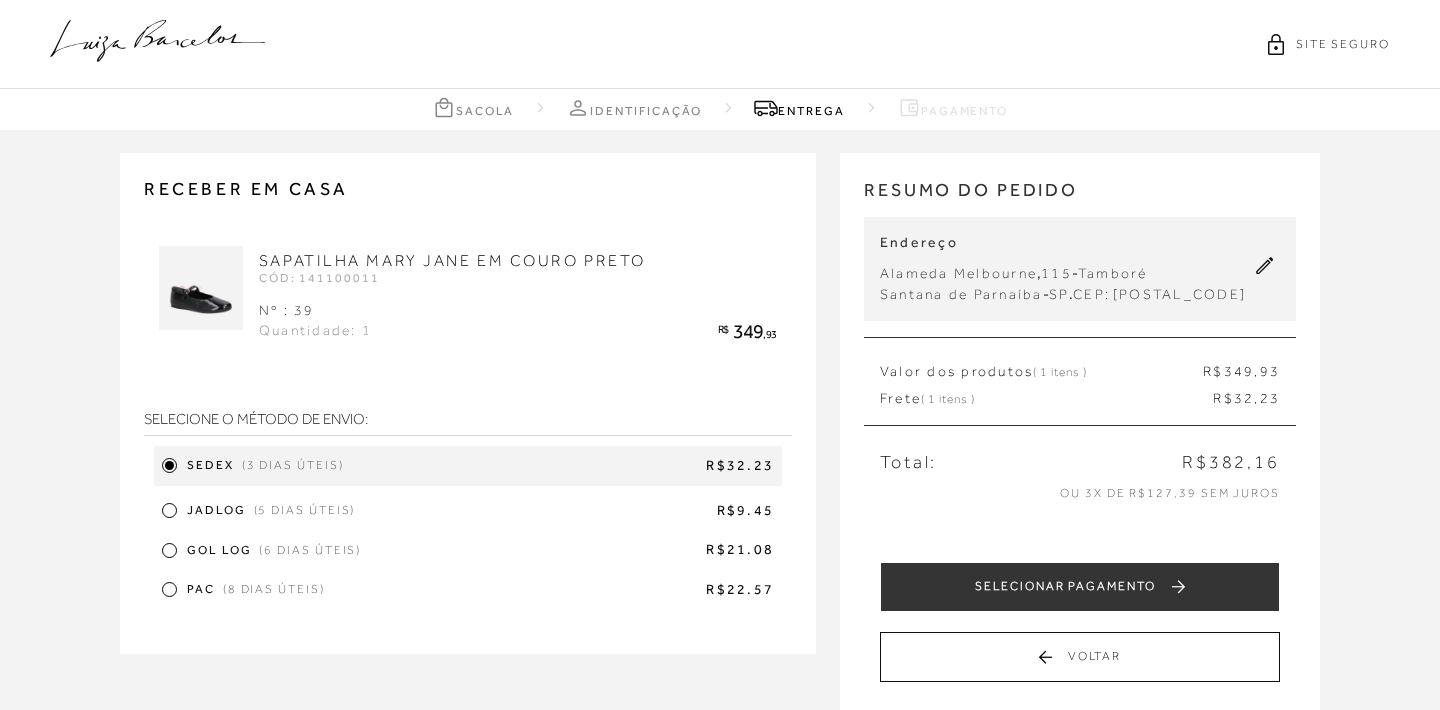 click on "R$9.45" at bounding box center (563, 466) 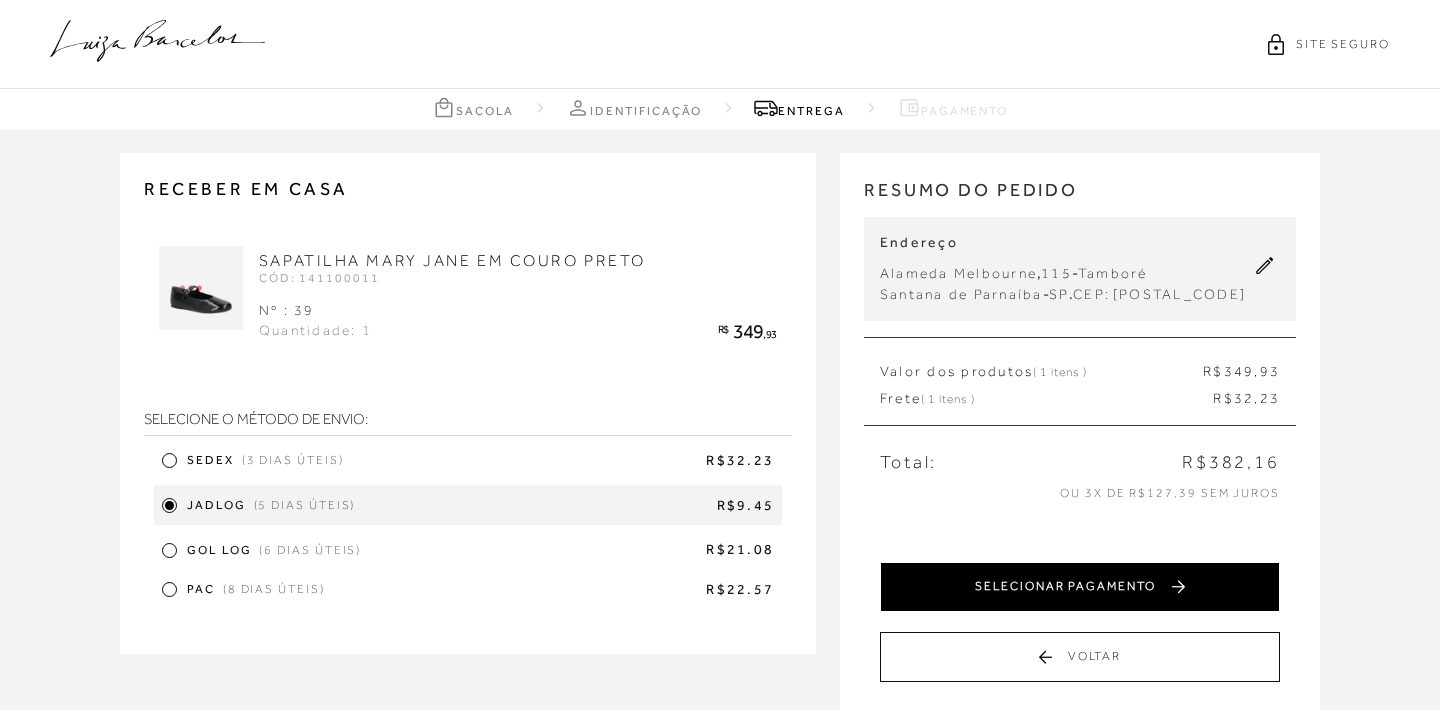 click on "SELECIONAR PAGAMENTO" at bounding box center (1080, 587) 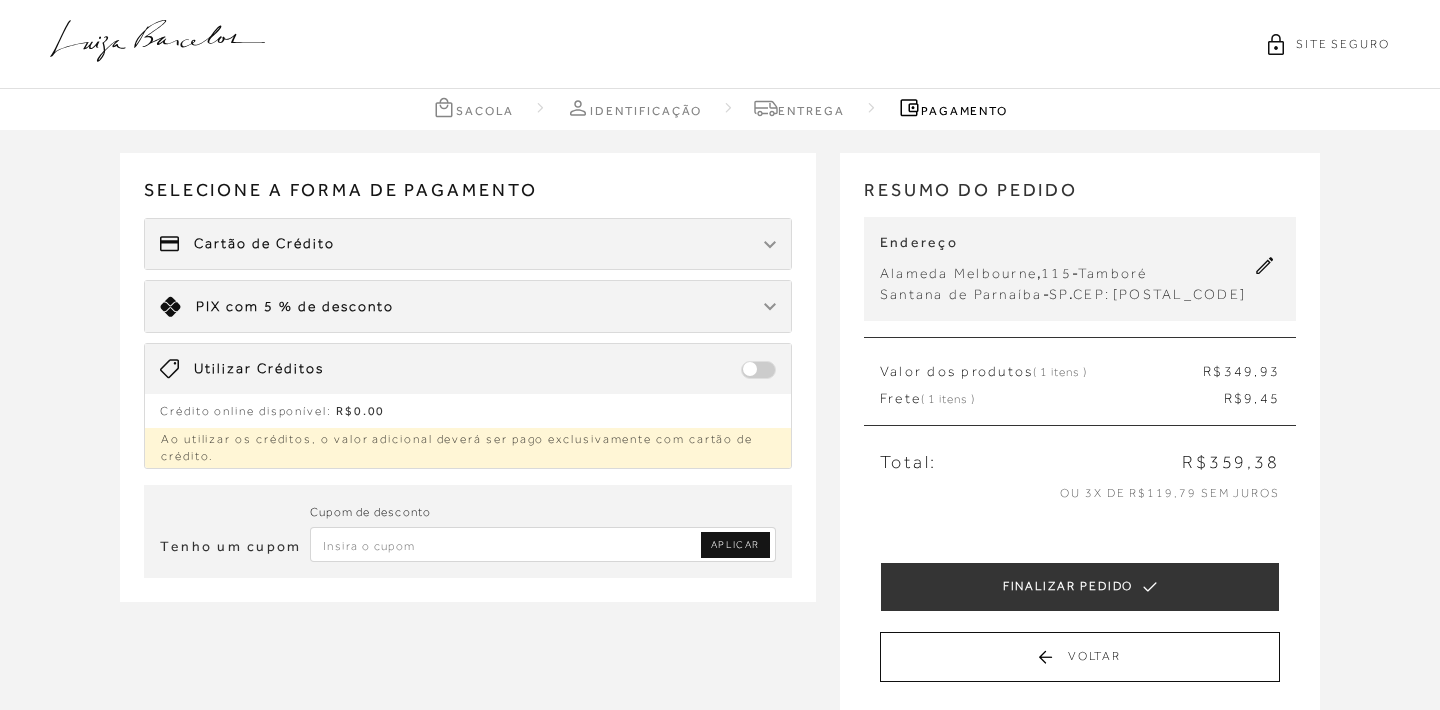 click at bounding box center (543, 544) 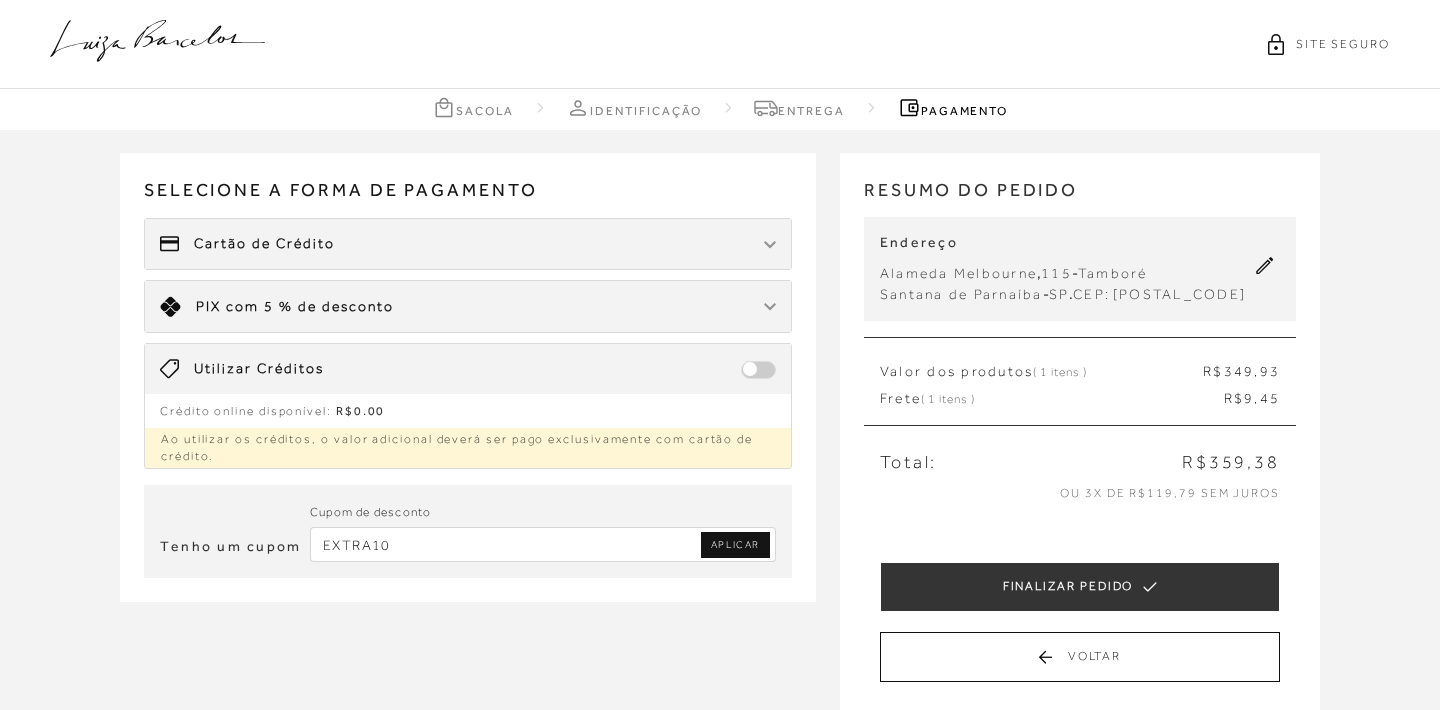 type on "EXTRA10" 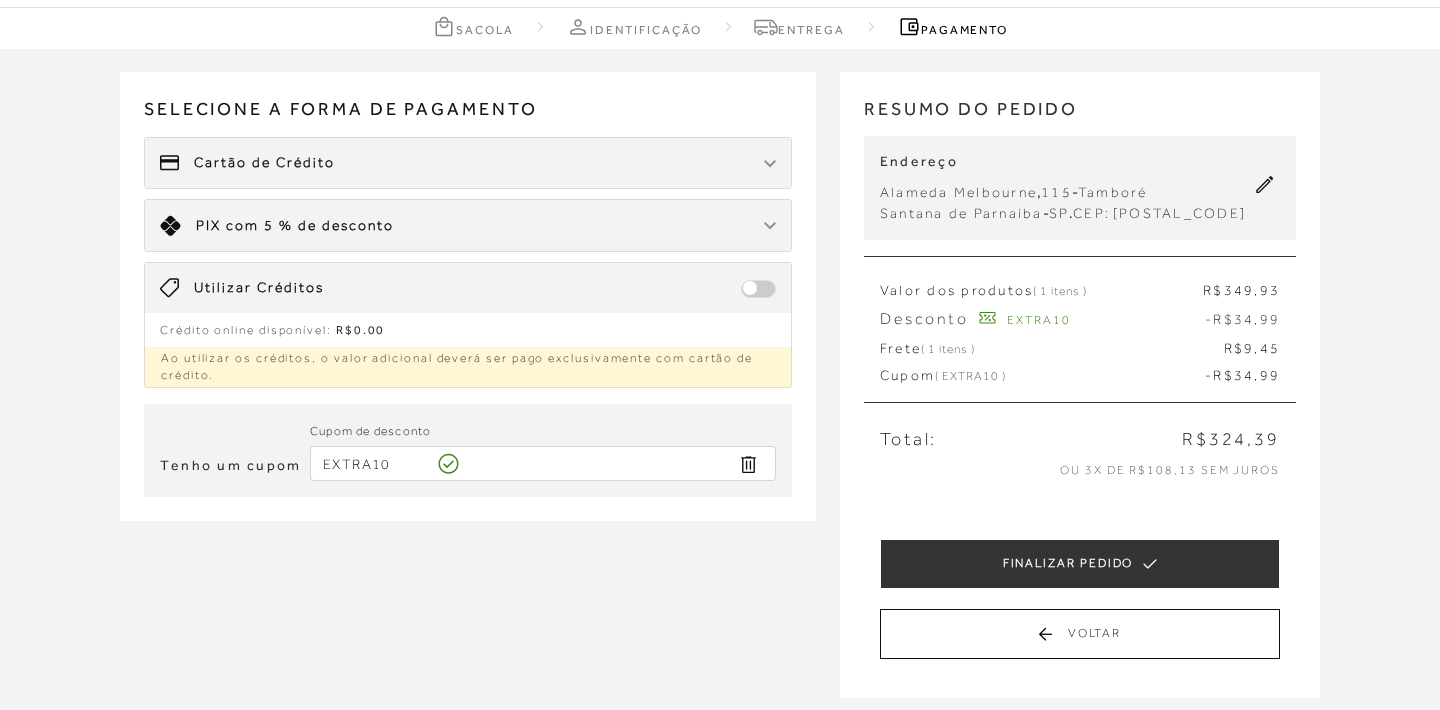 scroll, scrollTop: 86, scrollLeft: 0, axis: vertical 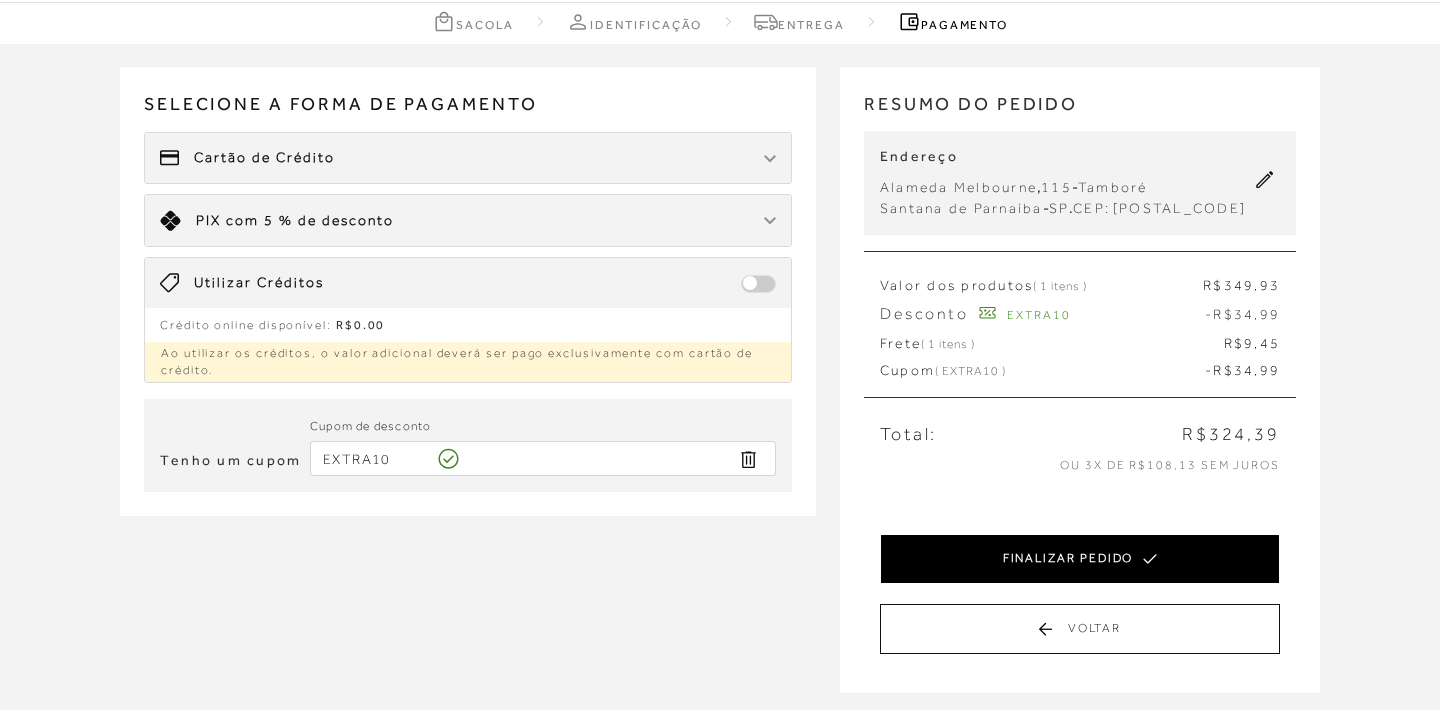 click on "FINALIZAR PEDIDO" at bounding box center [1080, 559] 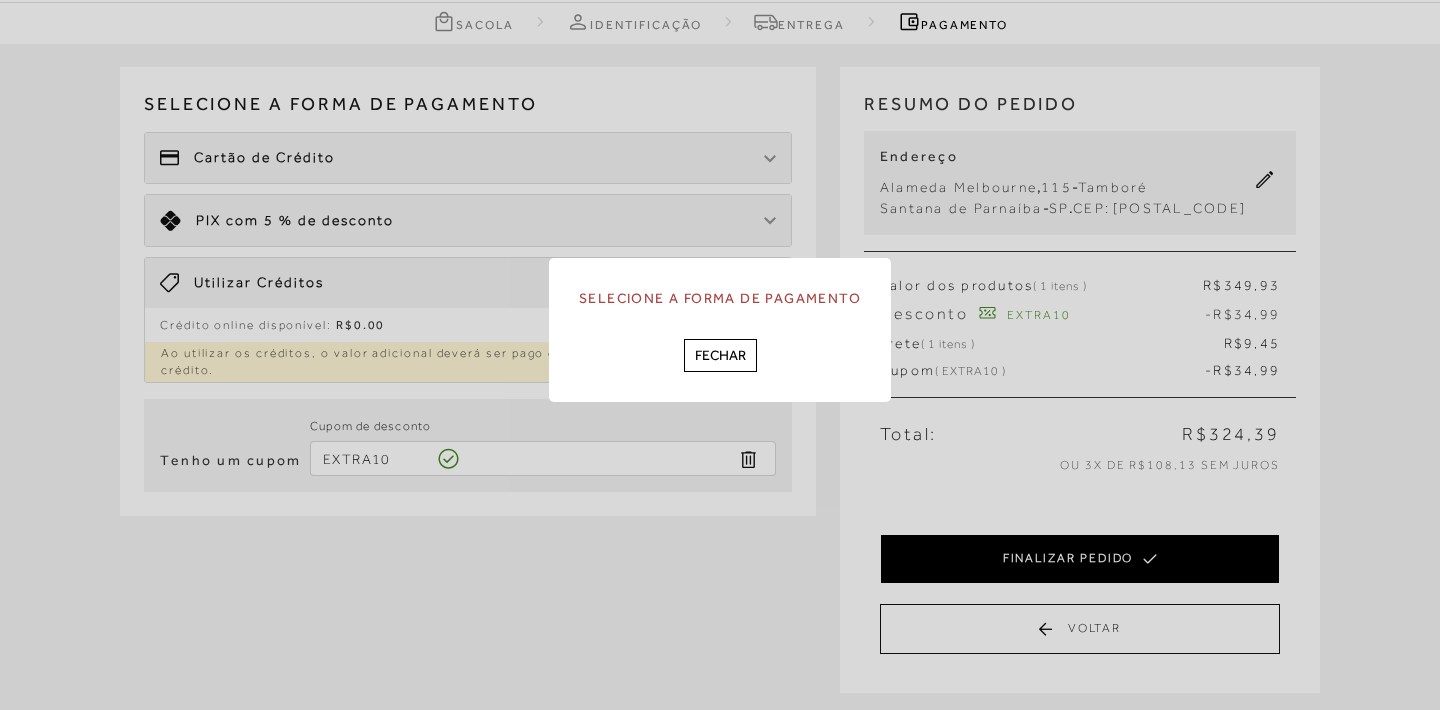 scroll, scrollTop: 0, scrollLeft: 0, axis: both 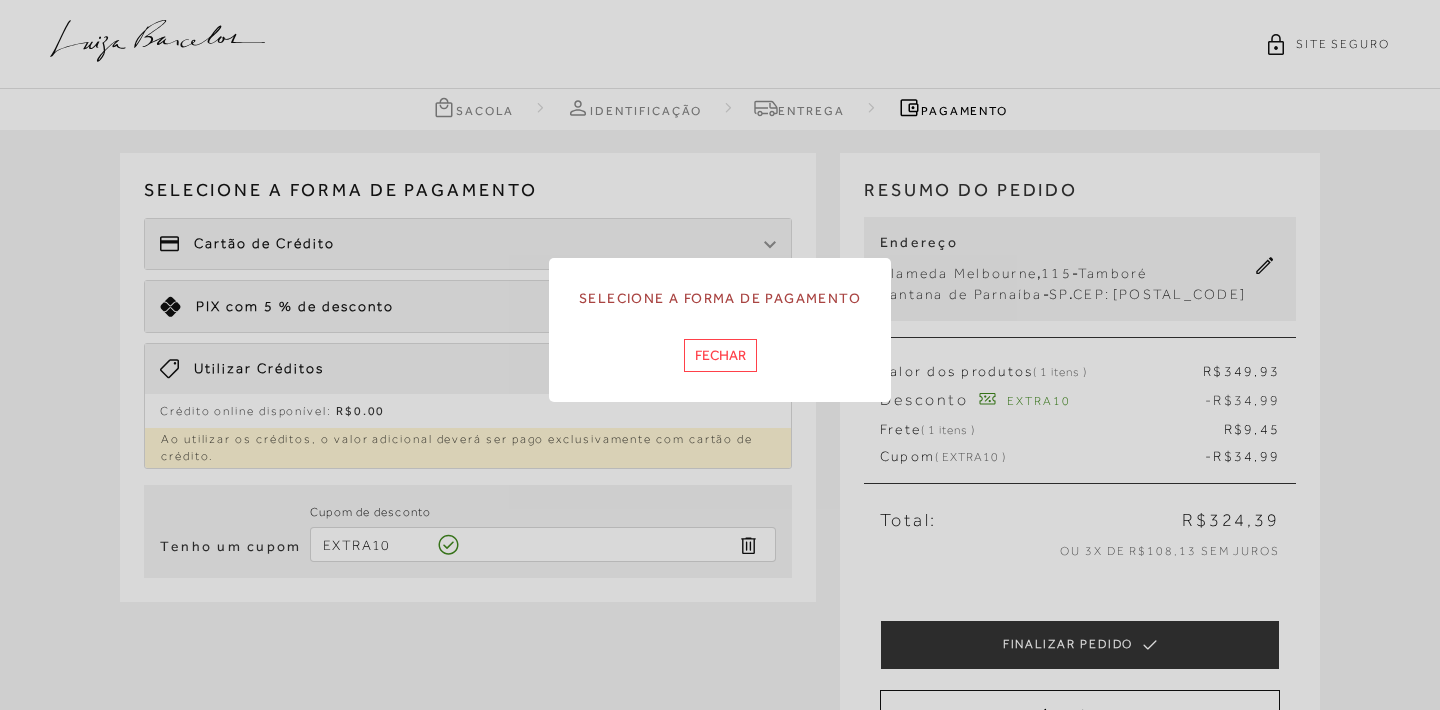 click on "Fechar" at bounding box center (720, 355) 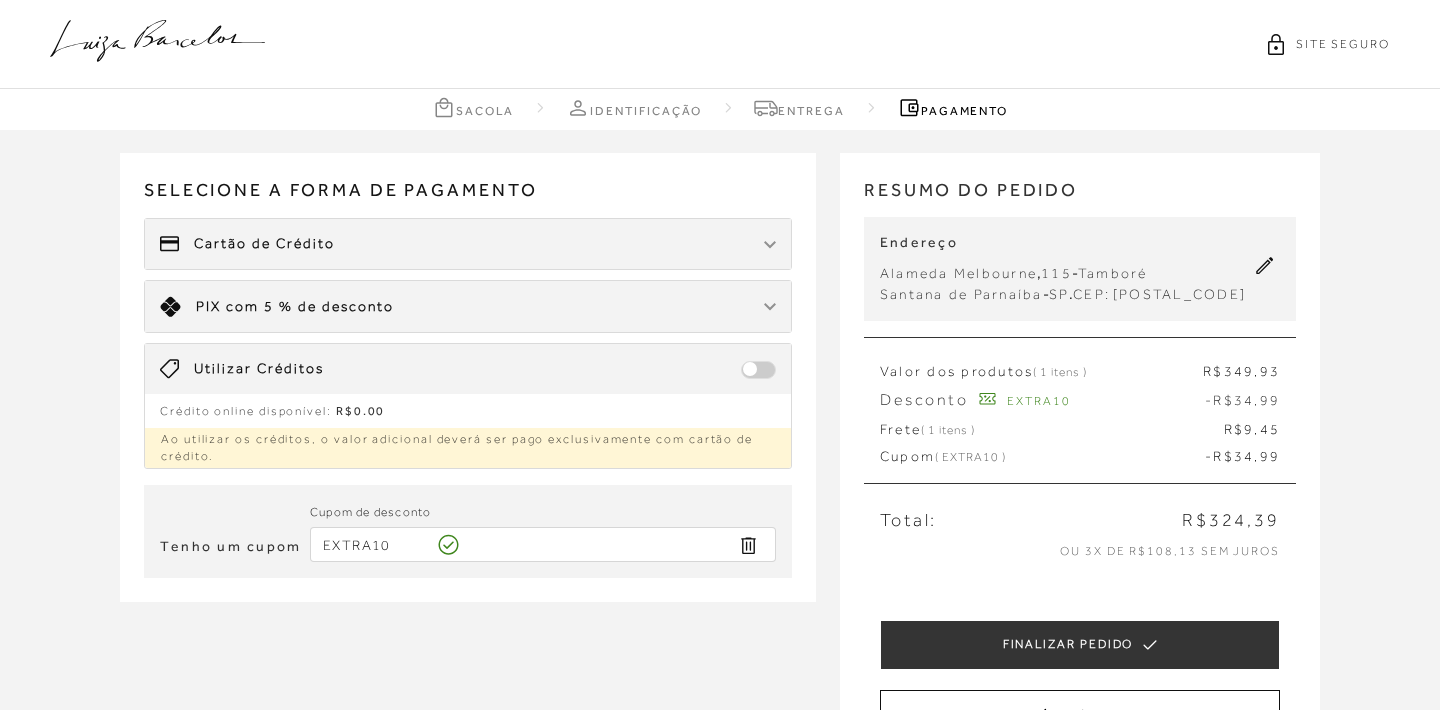 click on "Cartão de Crédito" at bounding box center (468, 244) 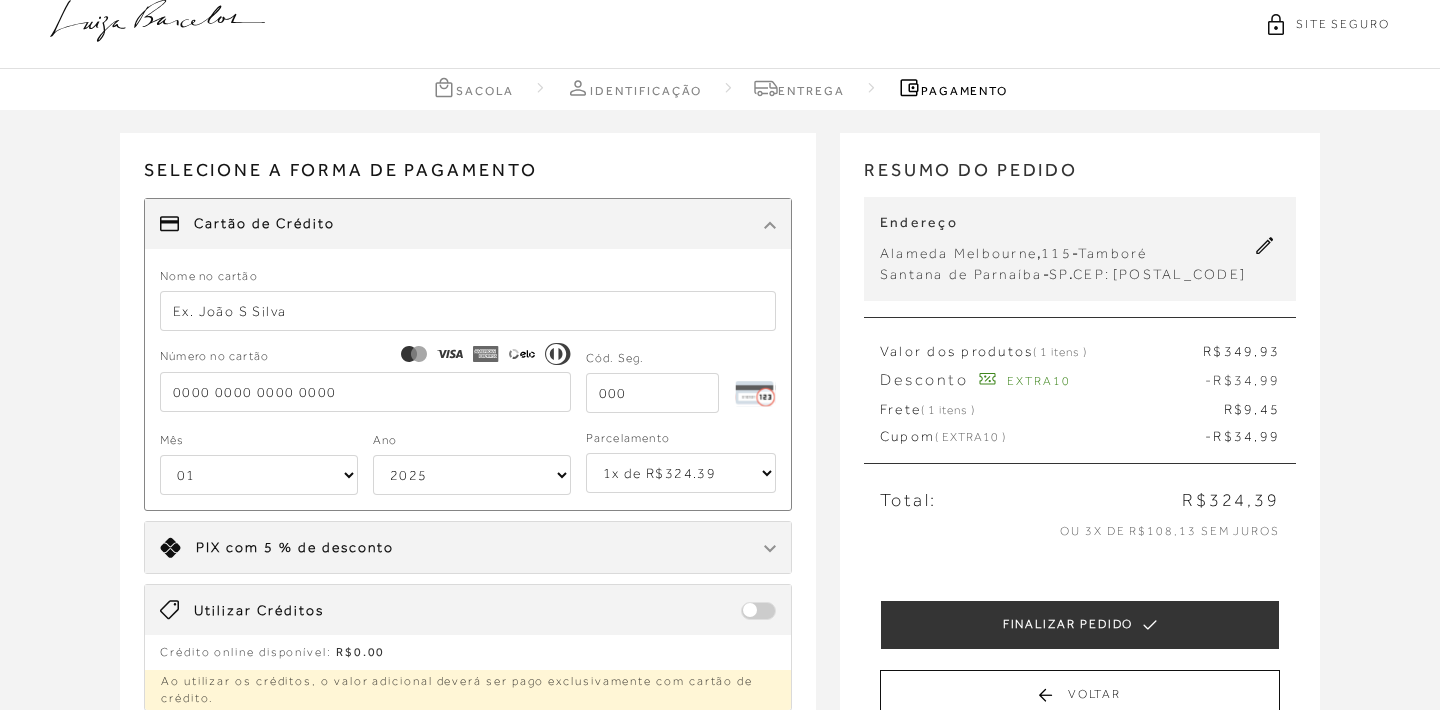 scroll, scrollTop: 22, scrollLeft: 0, axis: vertical 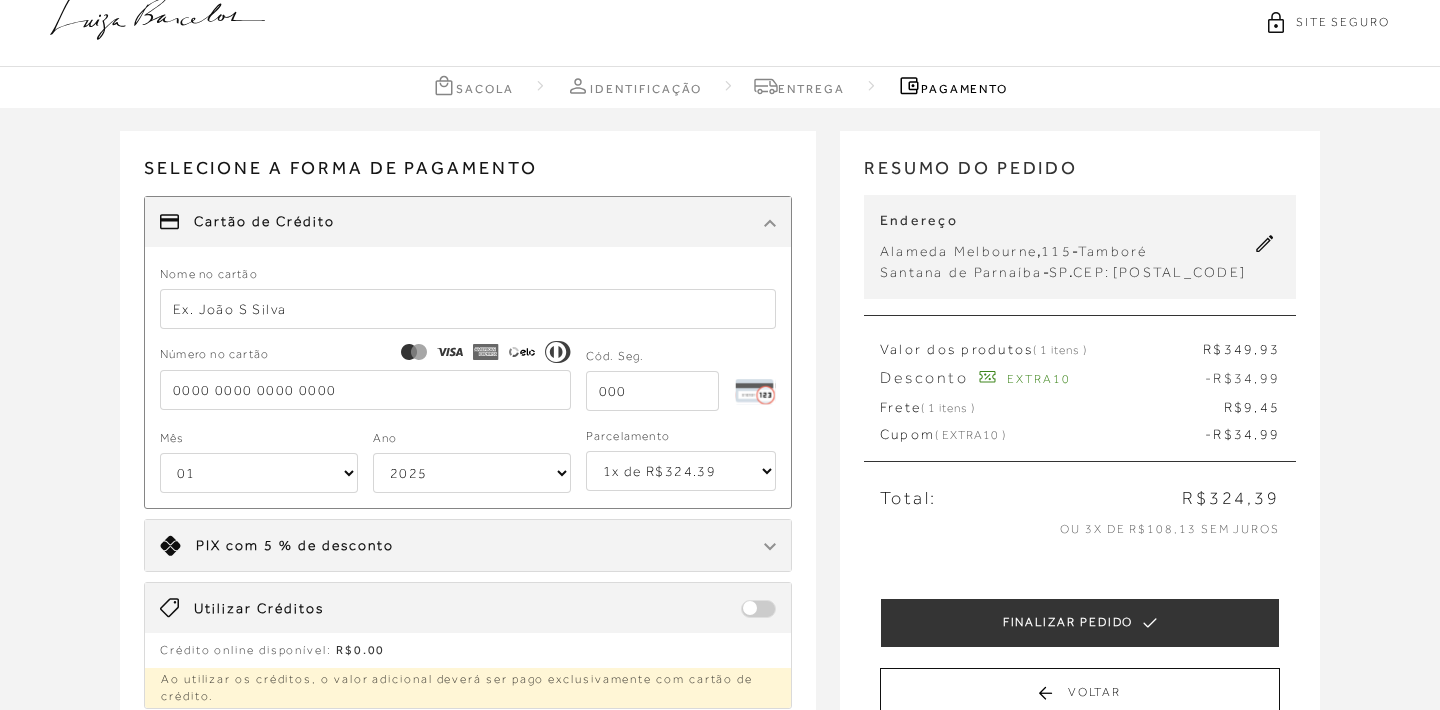 click at bounding box center (468, 309) 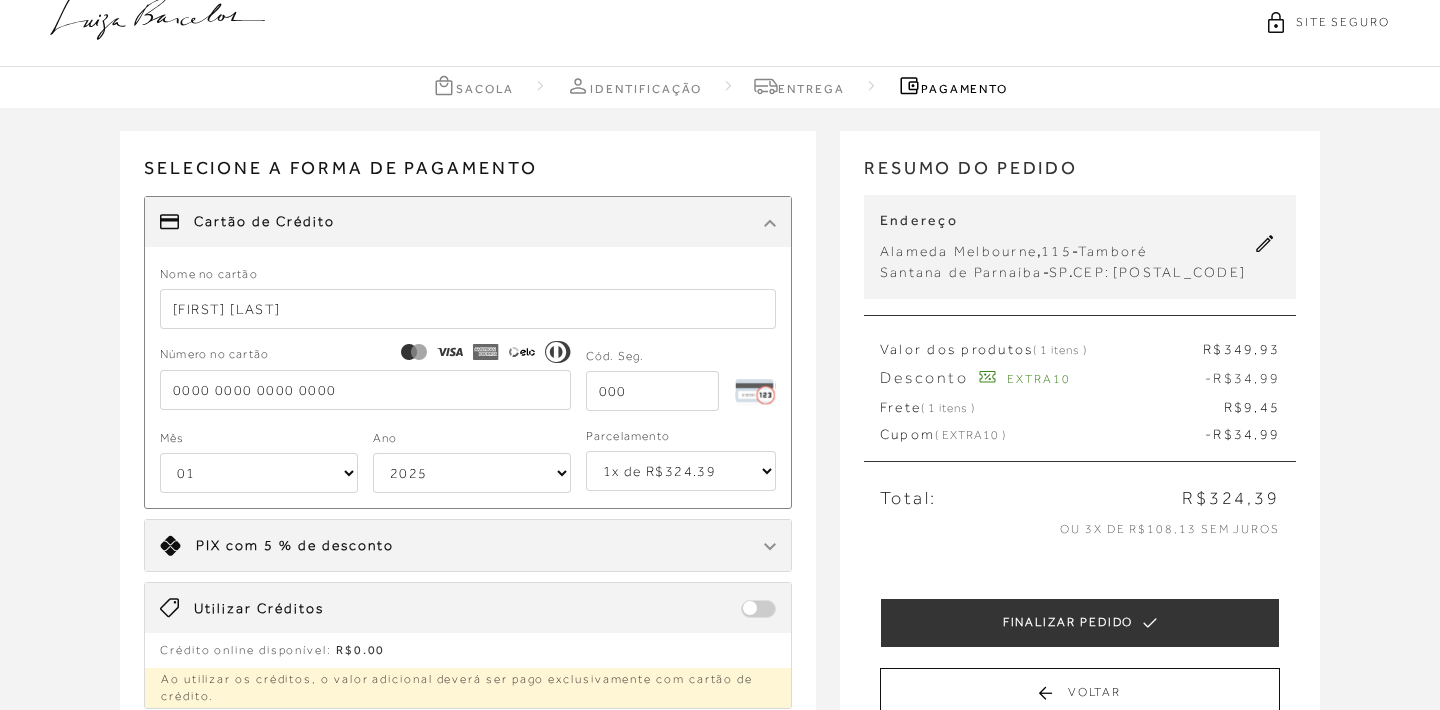 type on "[FIRST] [LAST]" 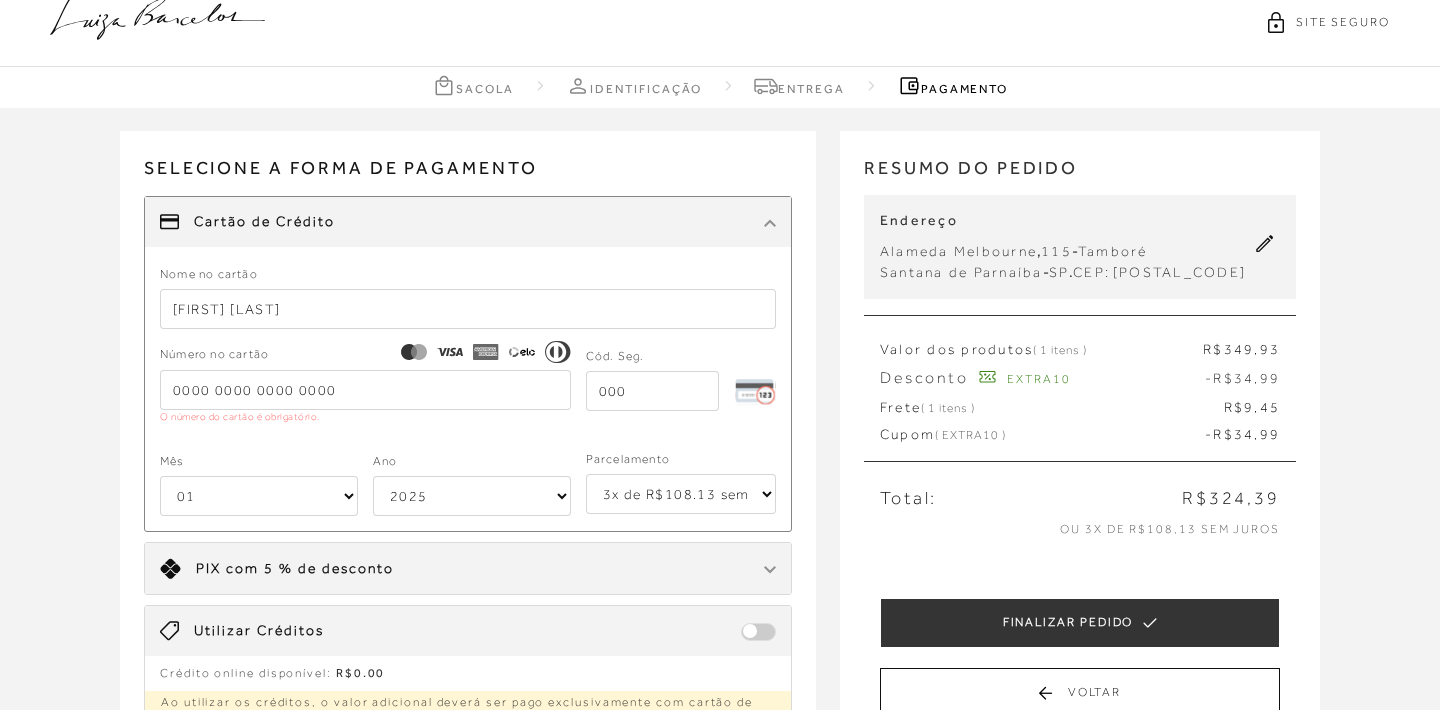 select on "2" 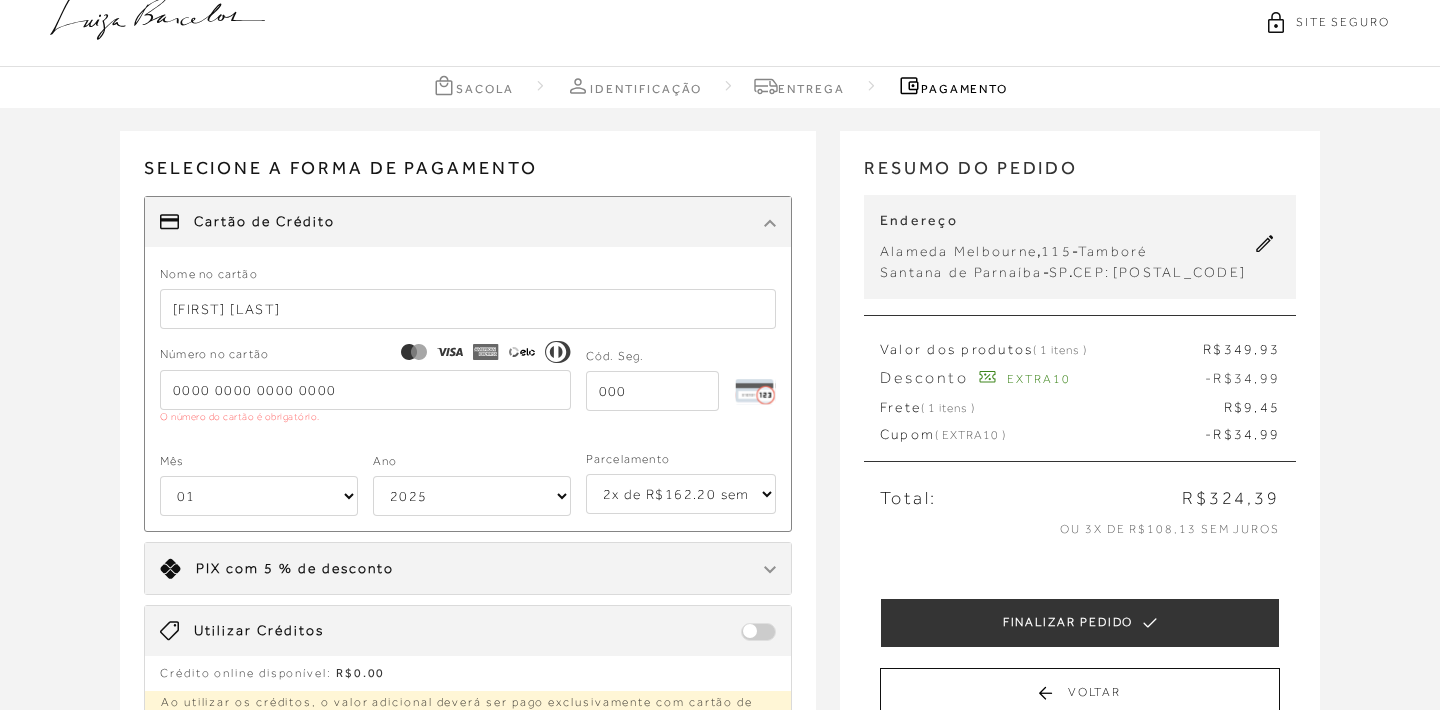 click at bounding box center [365, 390] 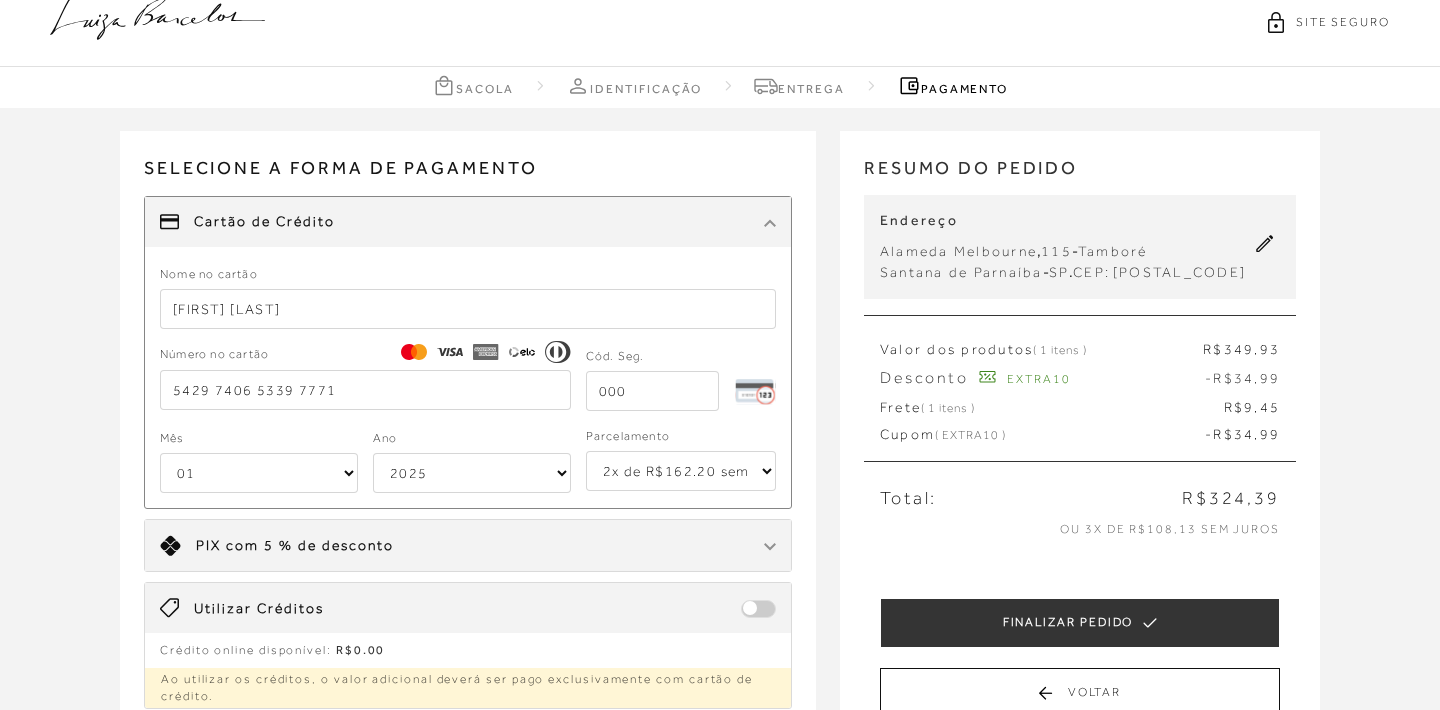 type on "5429 7406 5339 7771" 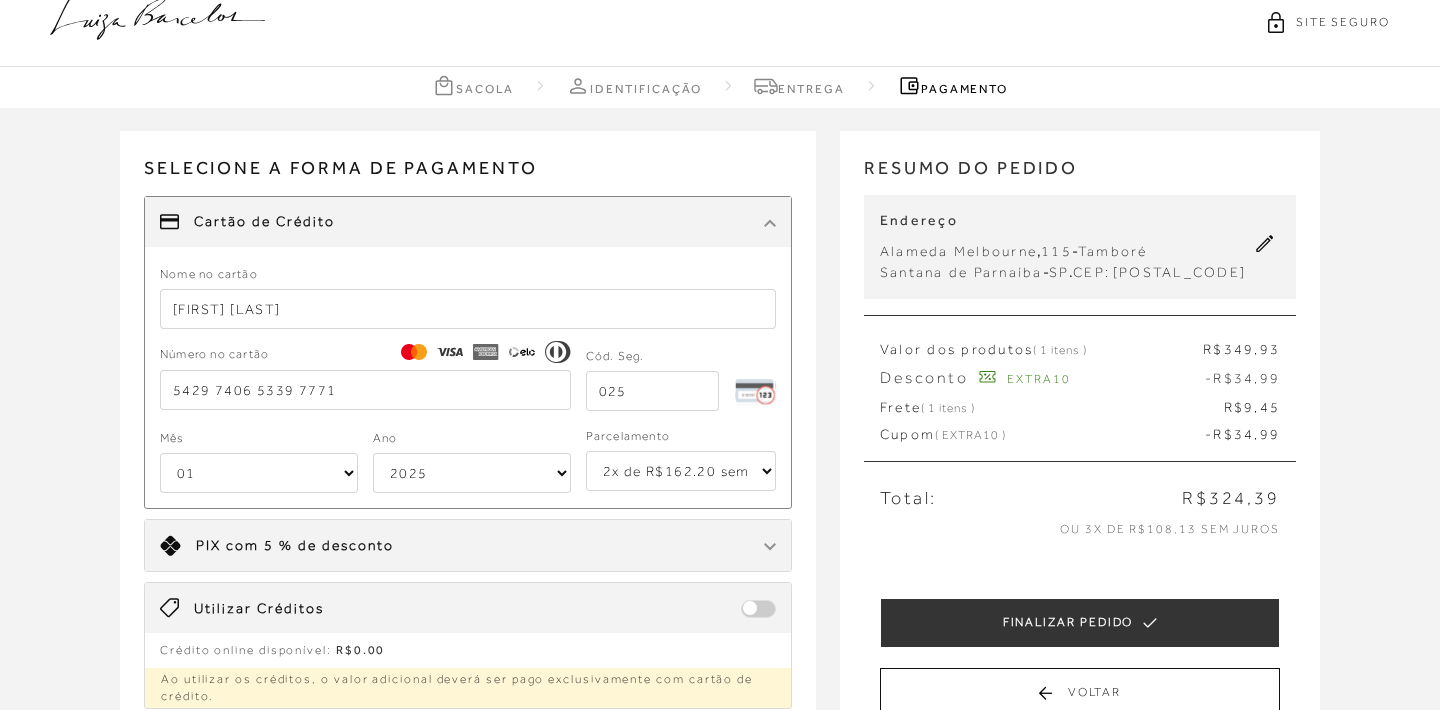 type on "025" 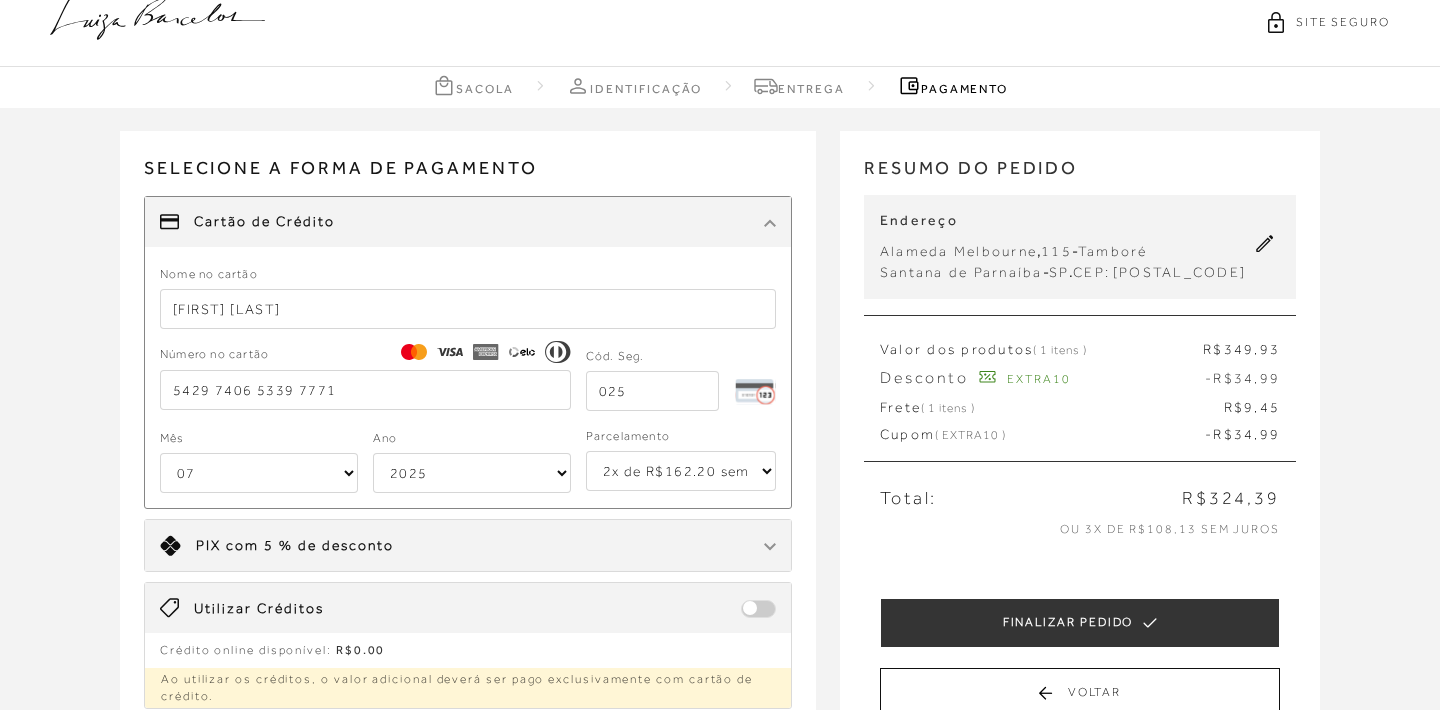 select on "2027" 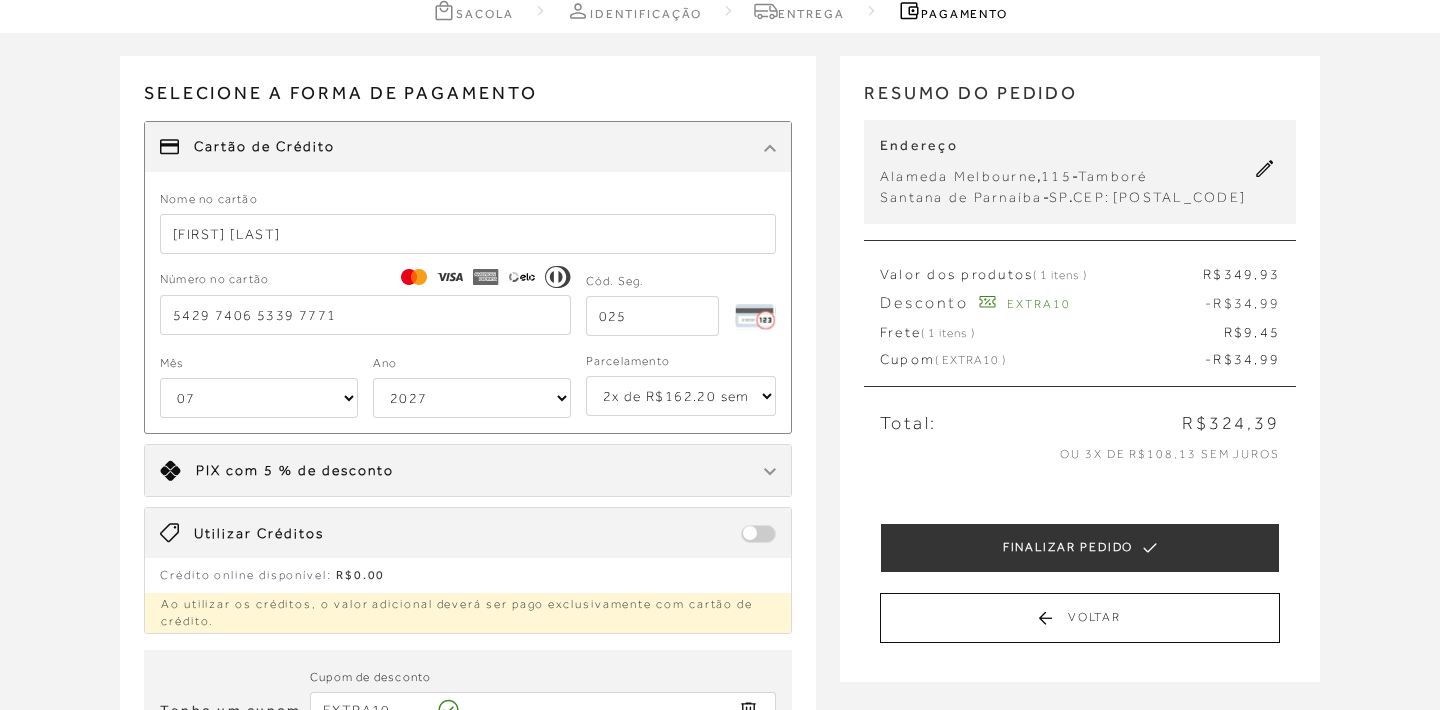scroll, scrollTop: 97, scrollLeft: 0, axis: vertical 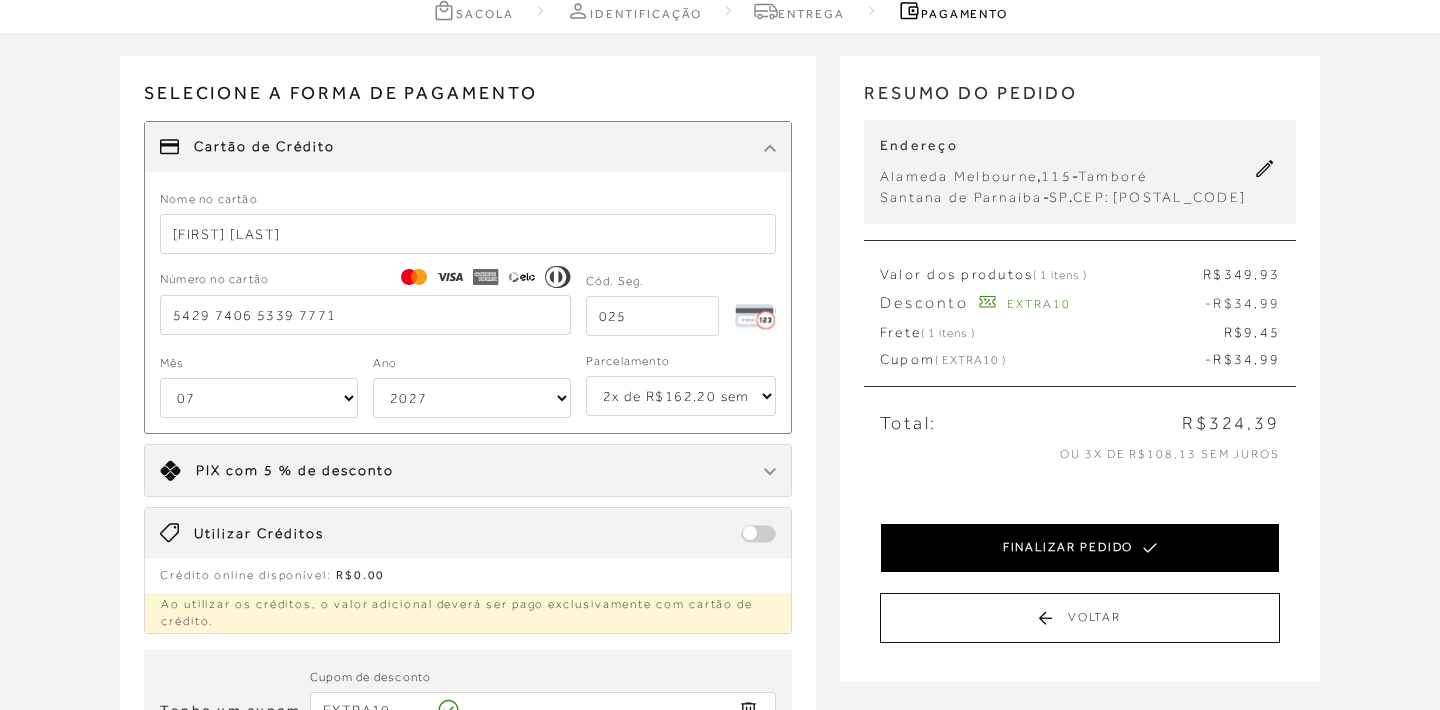 click on "FINALIZAR PEDIDO" at bounding box center (1080, 548) 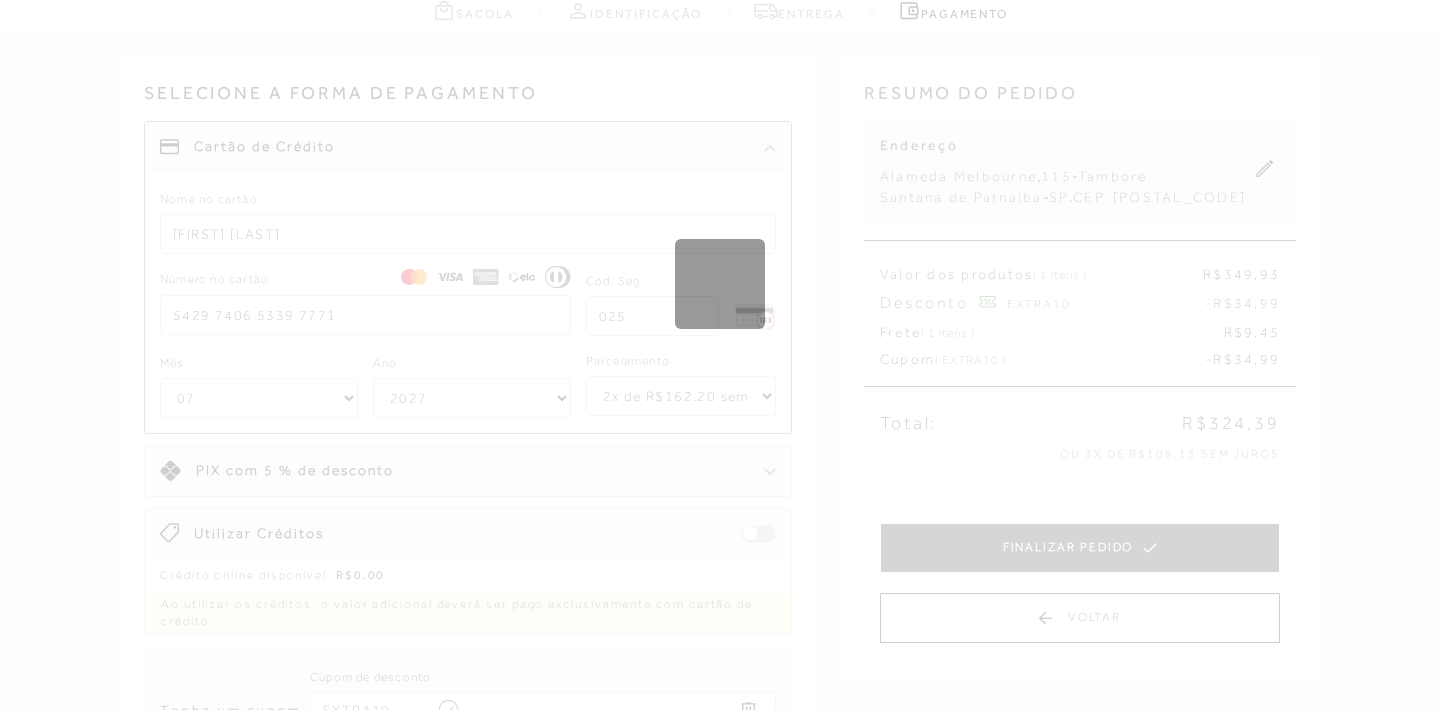 scroll, scrollTop: 0, scrollLeft: 0, axis: both 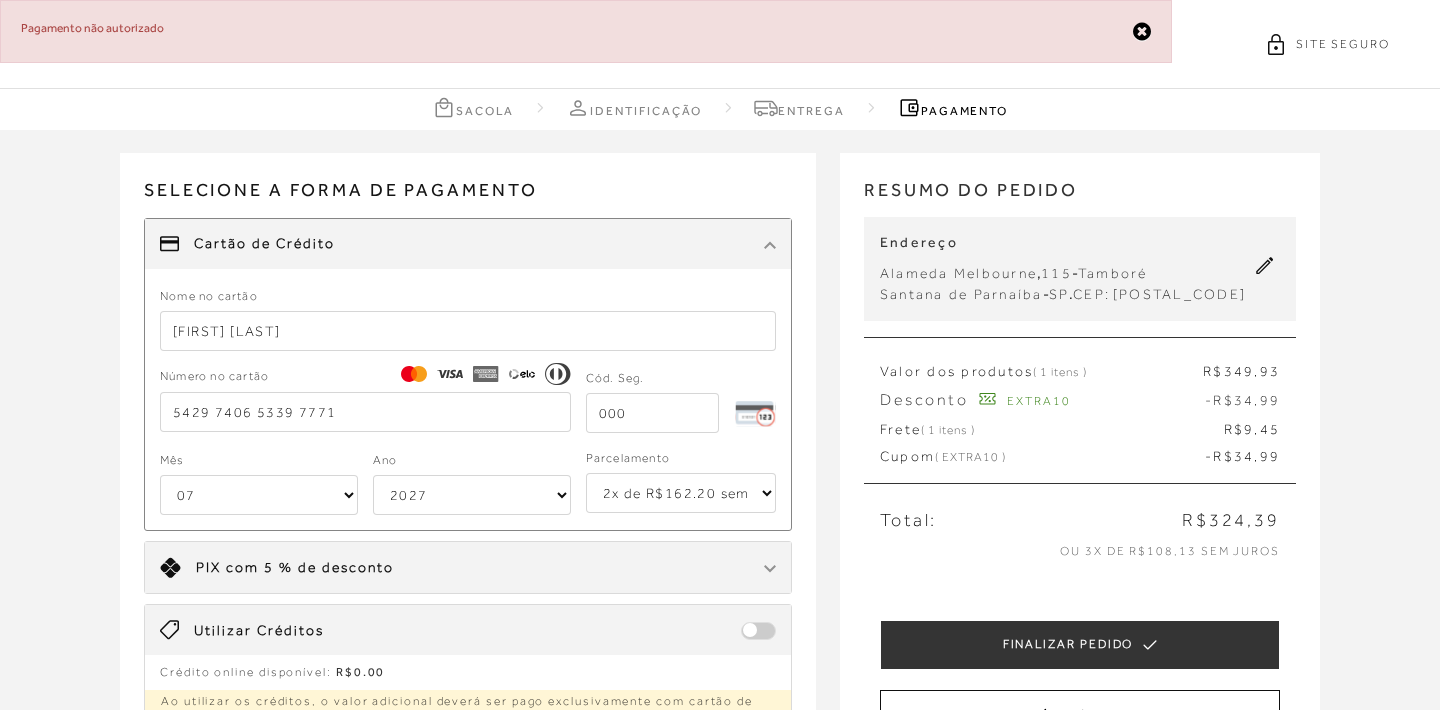 click on "5429 7406 5339 7771" at bounding box center [365, 412] 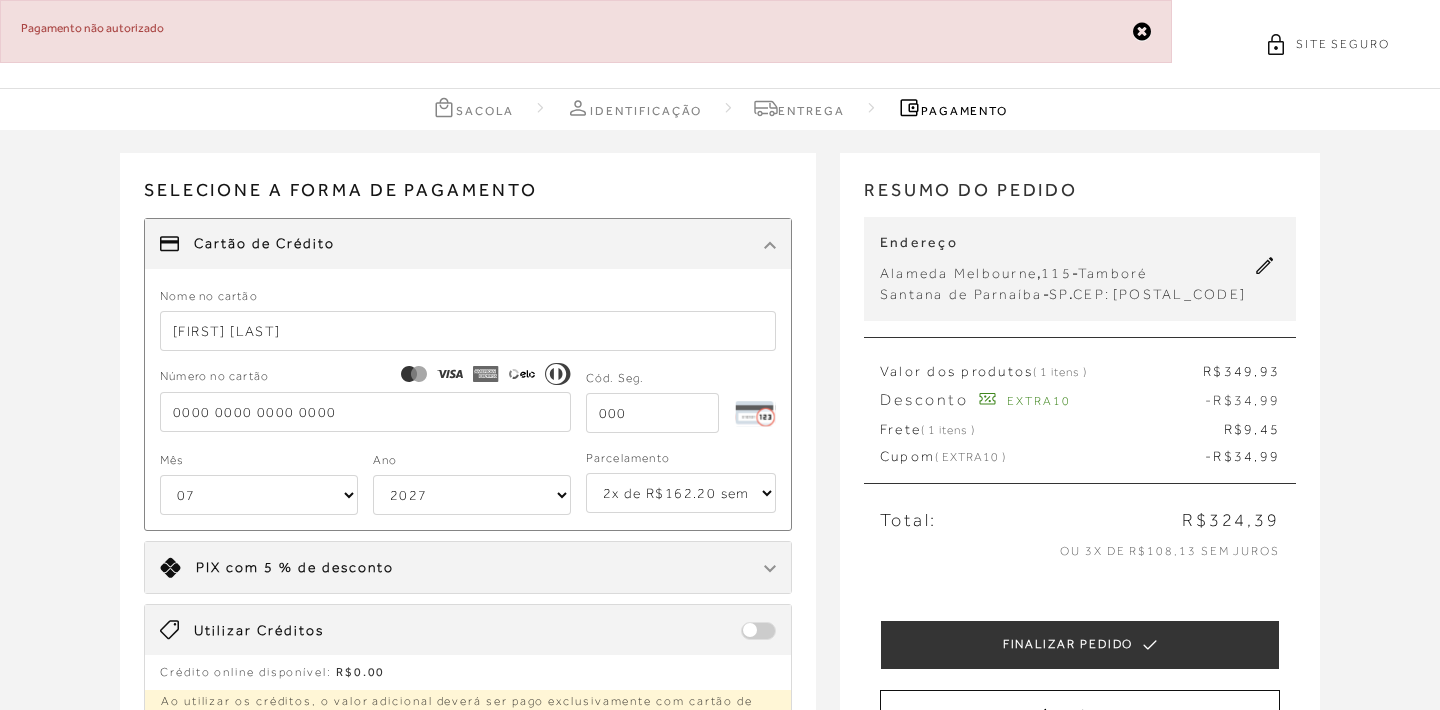 click at bounding box center (365, 412) 